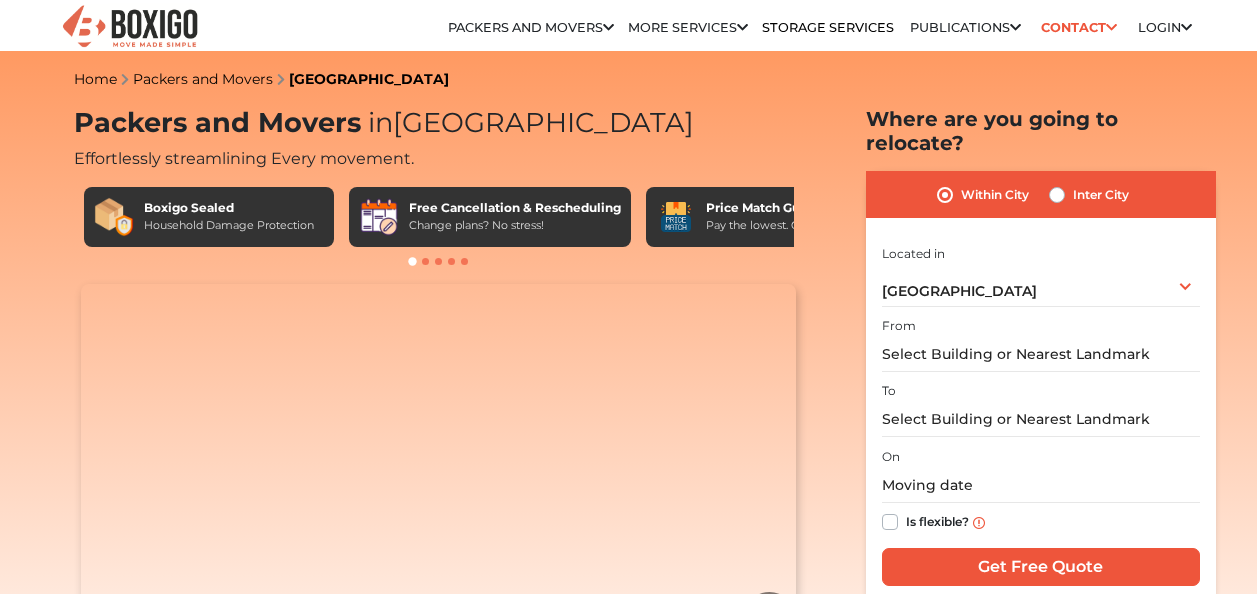 scroll, scrollTop: 0, scrollLeft: 0, axis: both 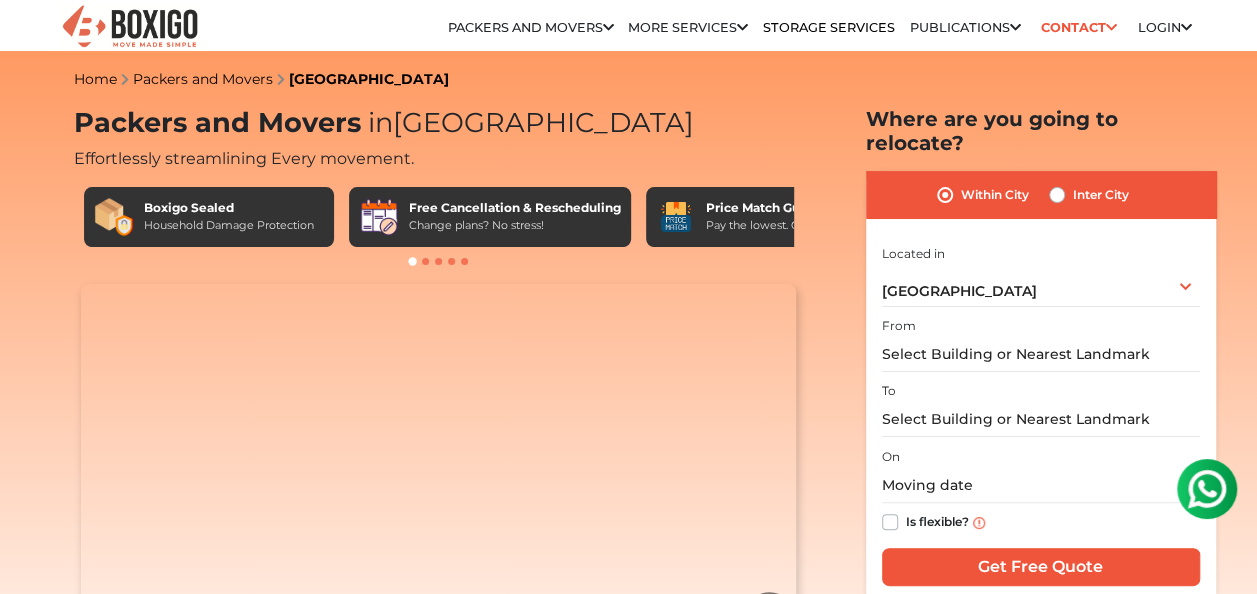 click on "More services" at bounding box center [688, 27] 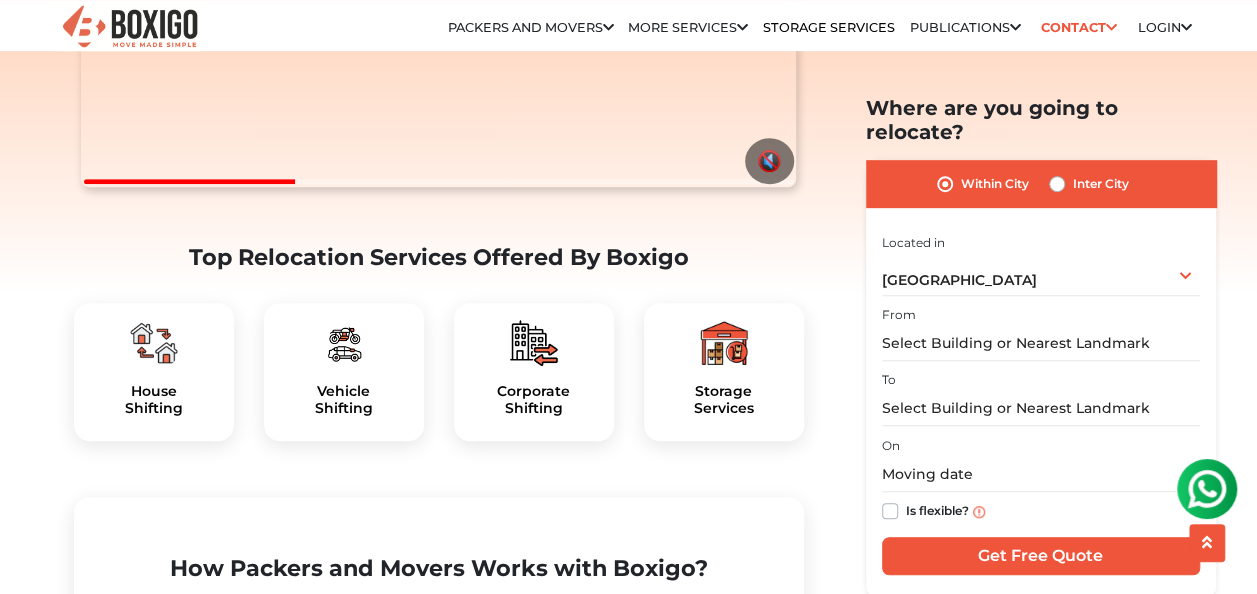 scroll, scrollTop: 0, scrollLeft: 0, axis: both 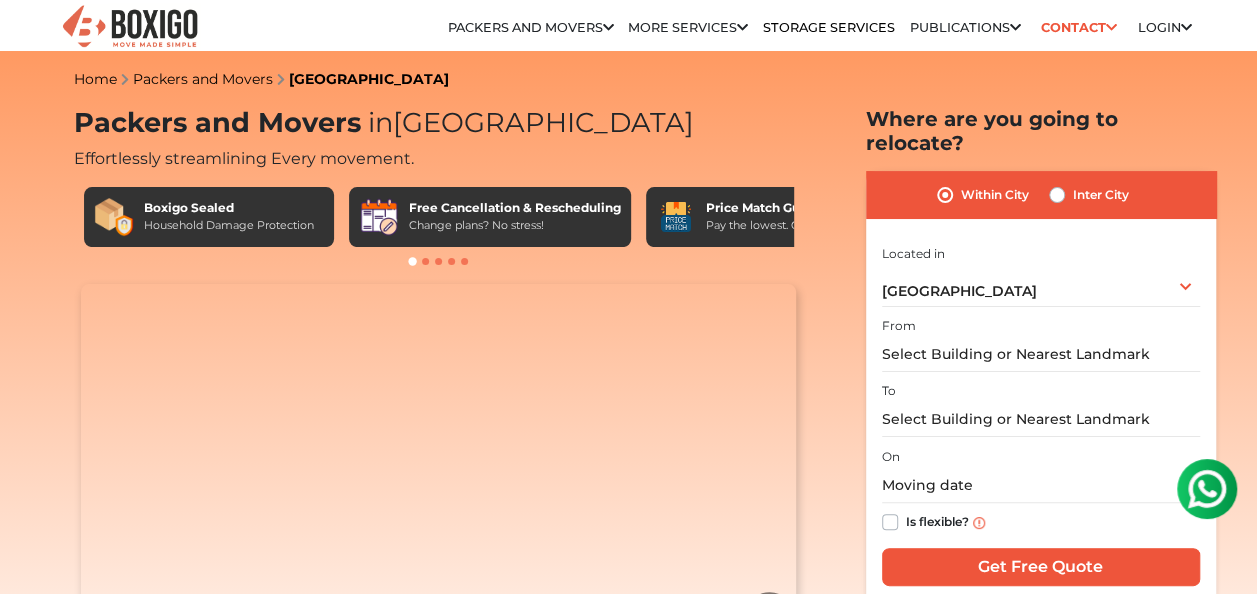 click on "Publications" at bounding box center (965, 27) 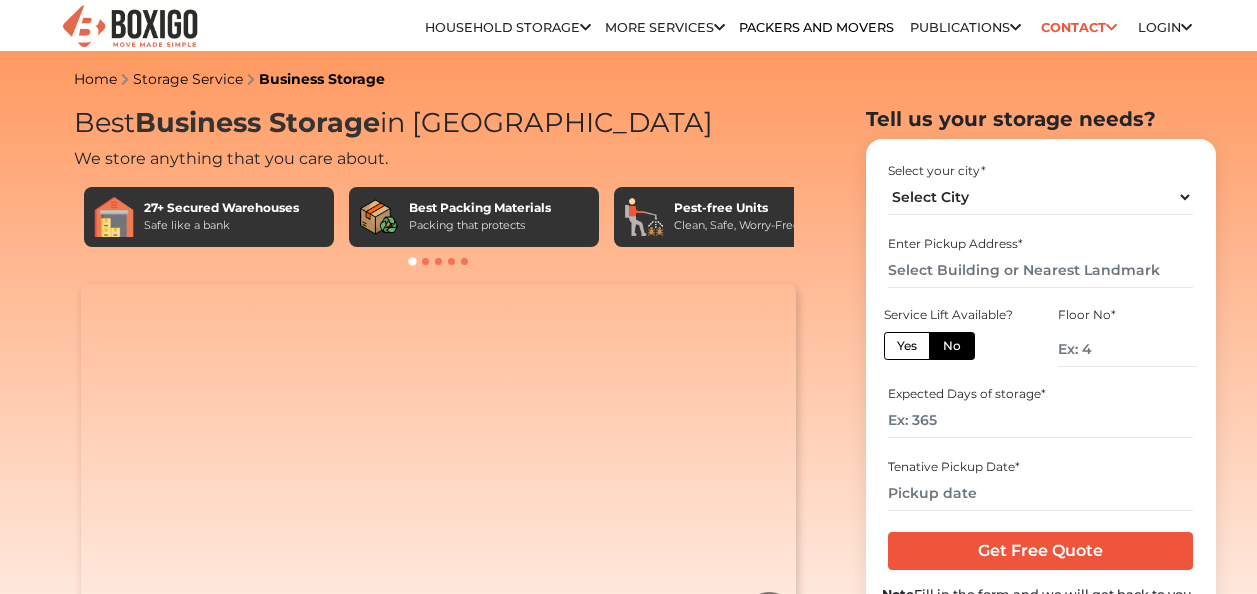scroll, scrollTop: 0, scrollLeft: 0, axis: both 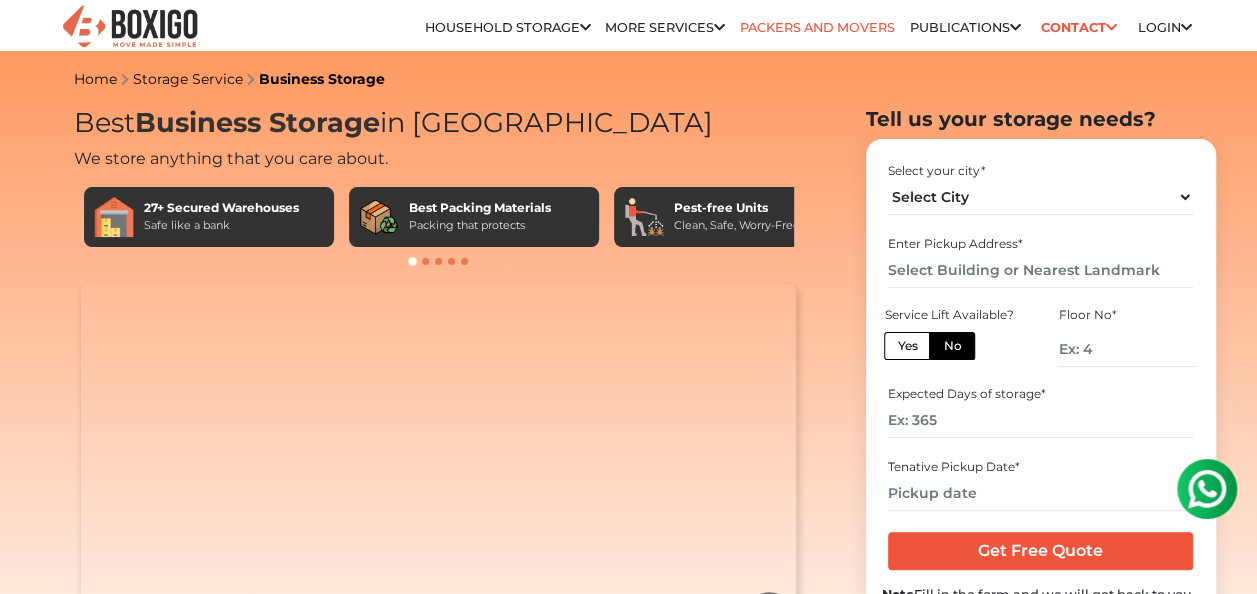 click on "Packers and Movers" at bounding box center (816, 27) 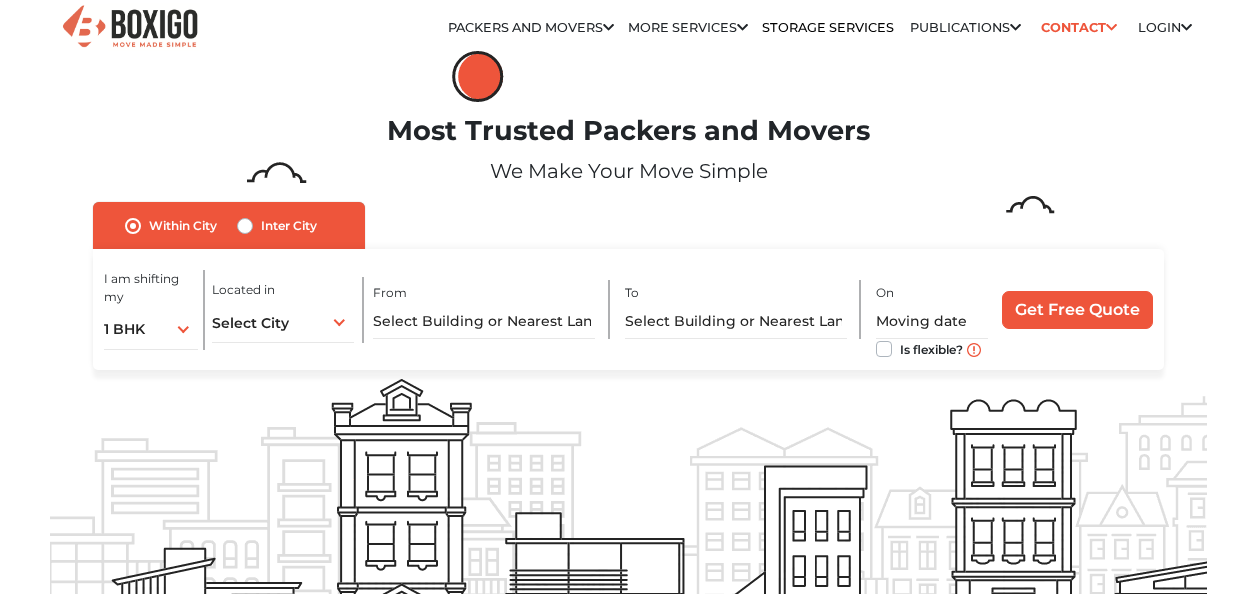 scroll, scrollTop: 0, scrollLeft: 0, axis: both 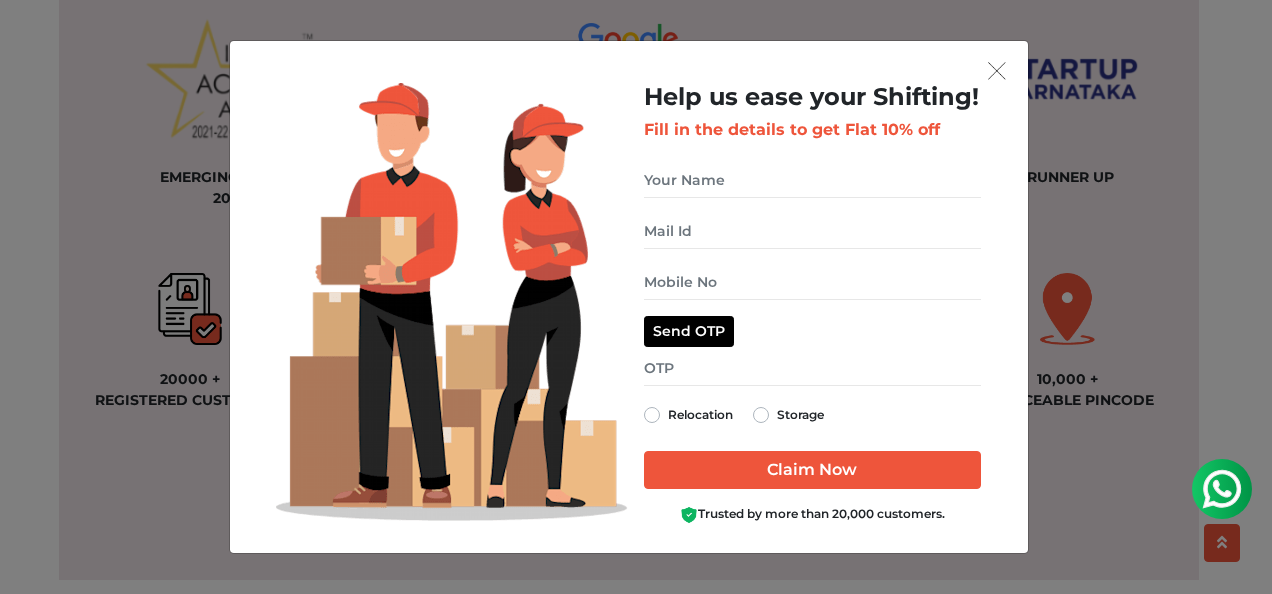 drag, startPoint x: 1262, startPoint y: 50, endPoint x: 1225, endPoint y: 196, distance: 150.6154 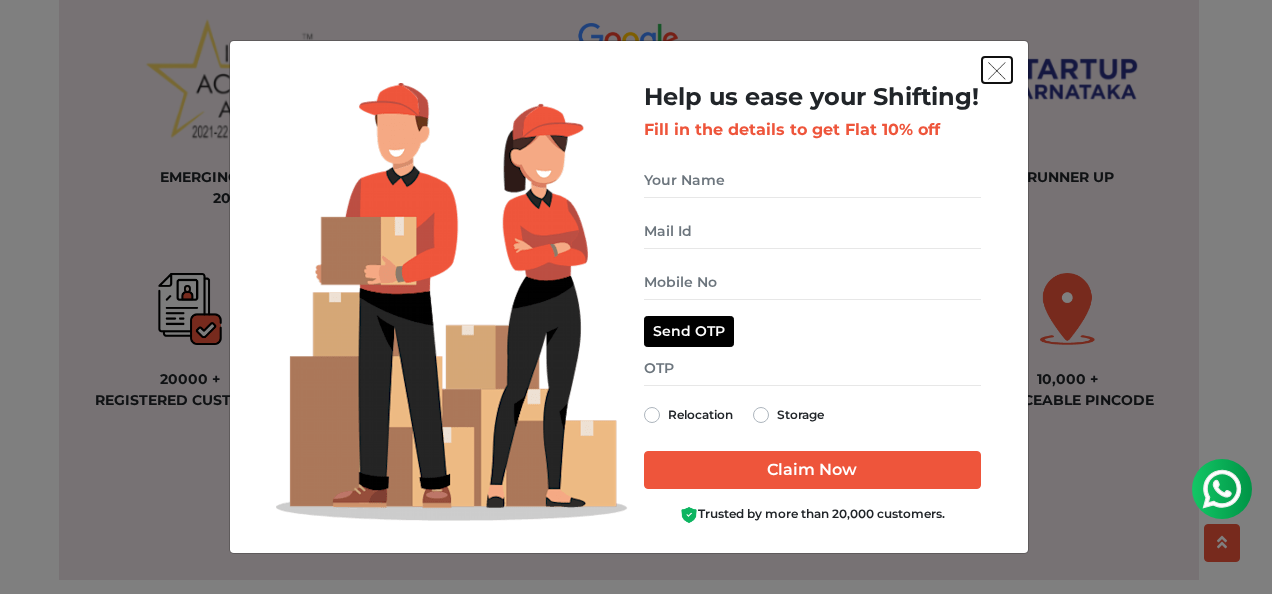 click at bounding box center [997, 71] 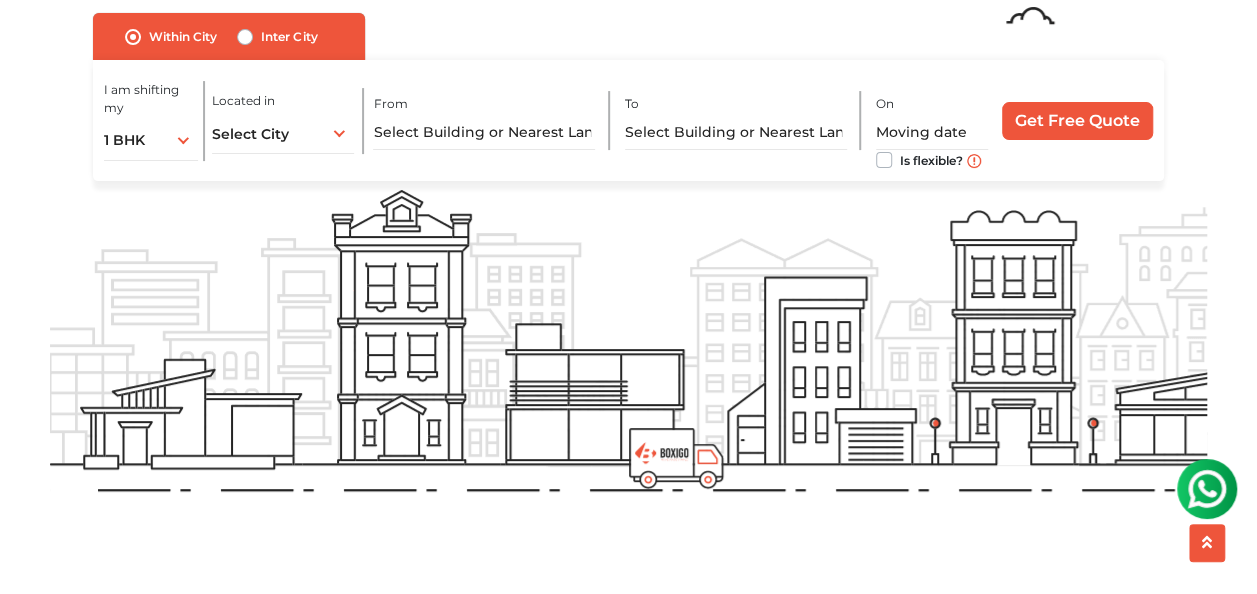 scroll, scrollTop: 0, scrollLeft: 0, axis: both 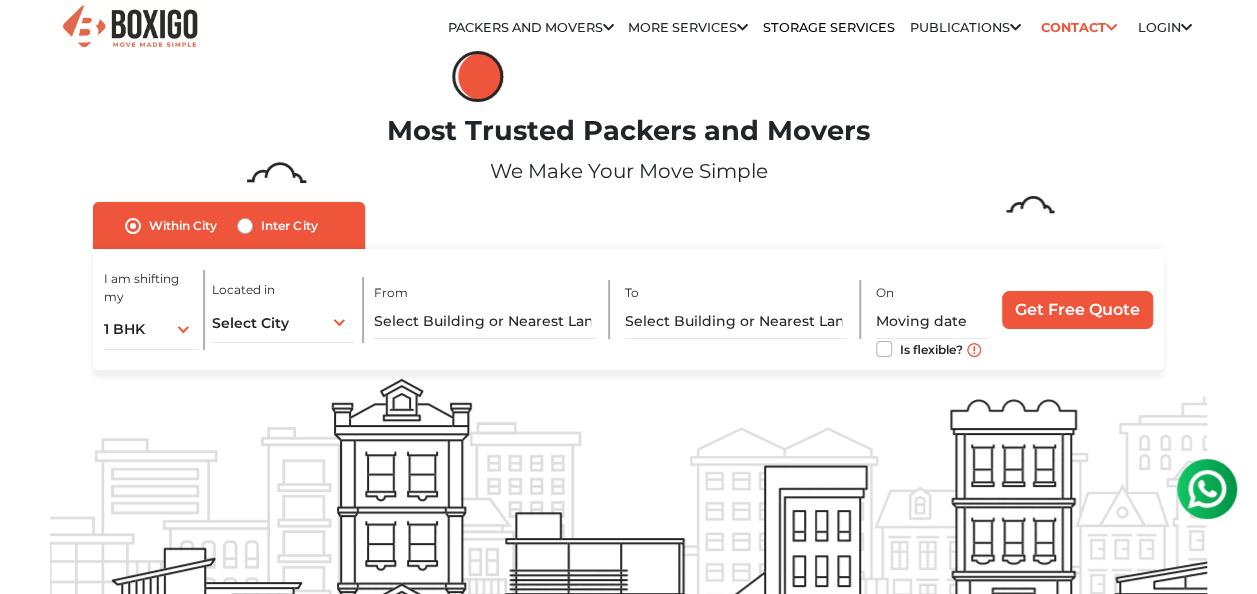 click at bounding box center [1186, 28] 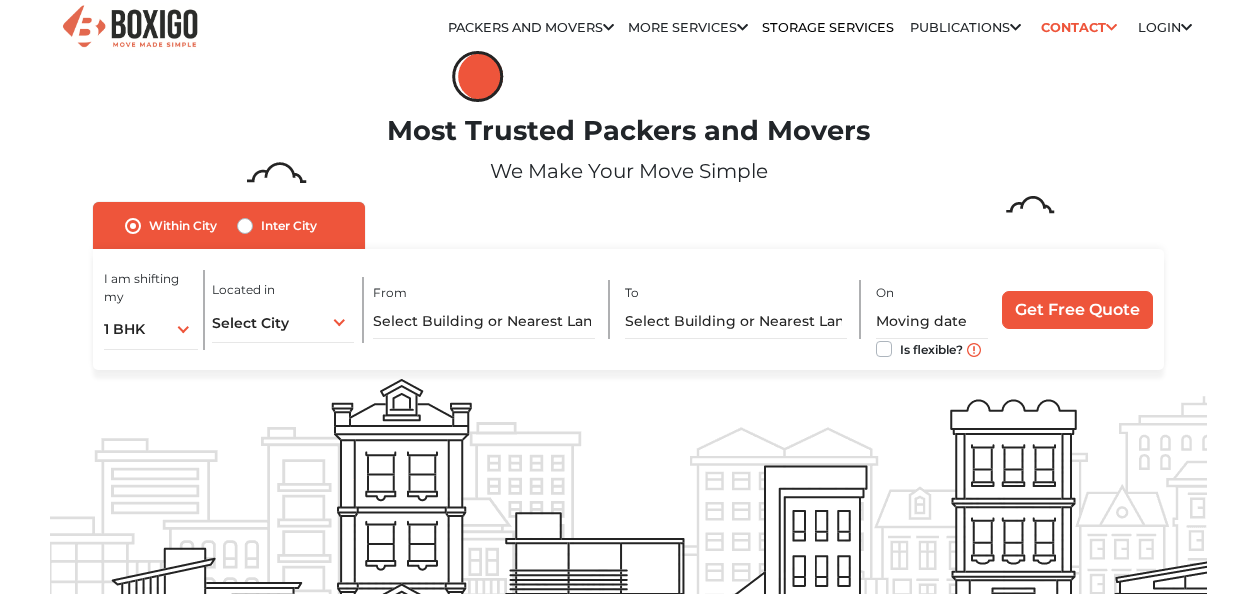 scroll, scrollTop: 0, scrollLeft: 0, axis: both 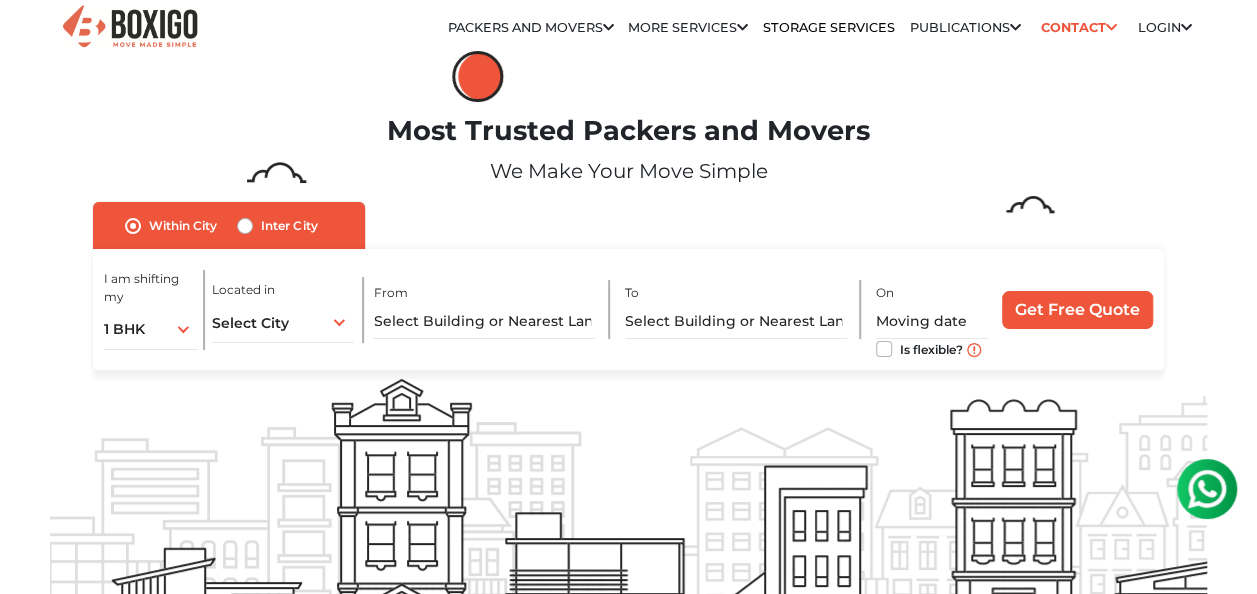 click on "Login" at bounding box center [1165, 27] 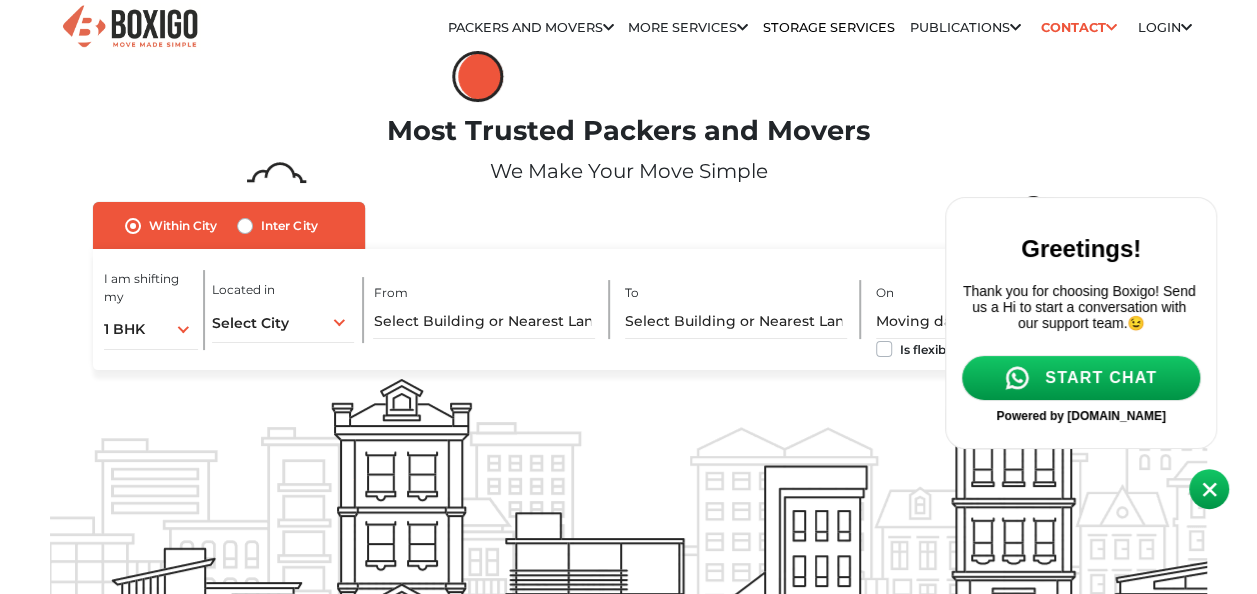 click on "START CHAT" at bounding box center [1101, 378] 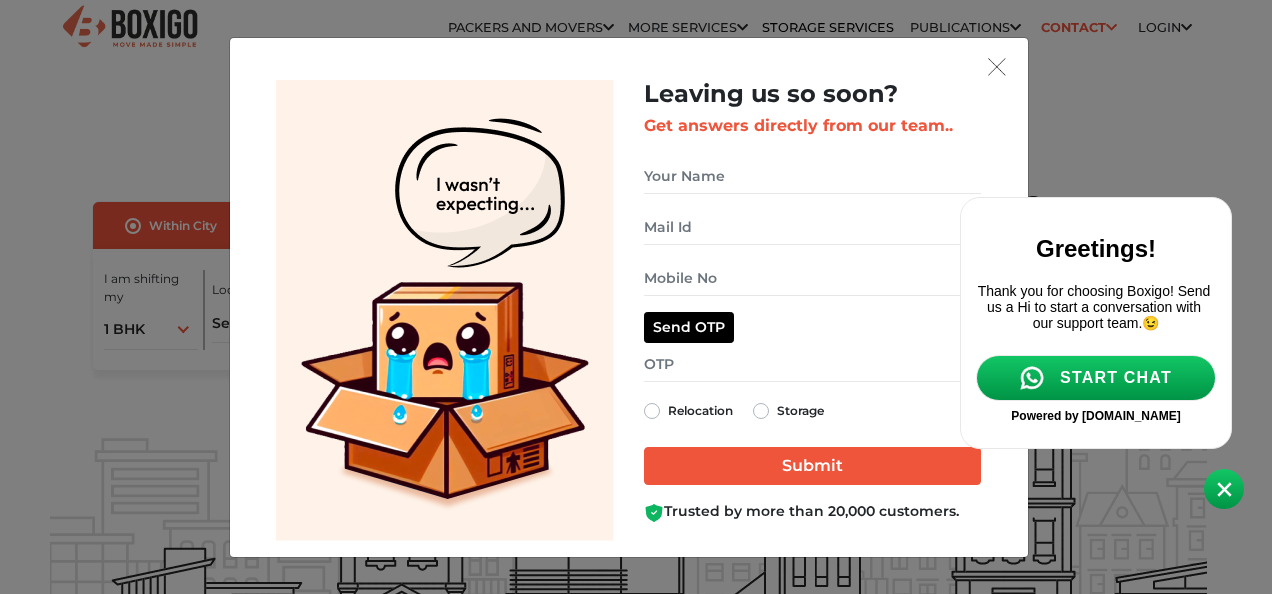 click at bounding box center [1107, 254] 